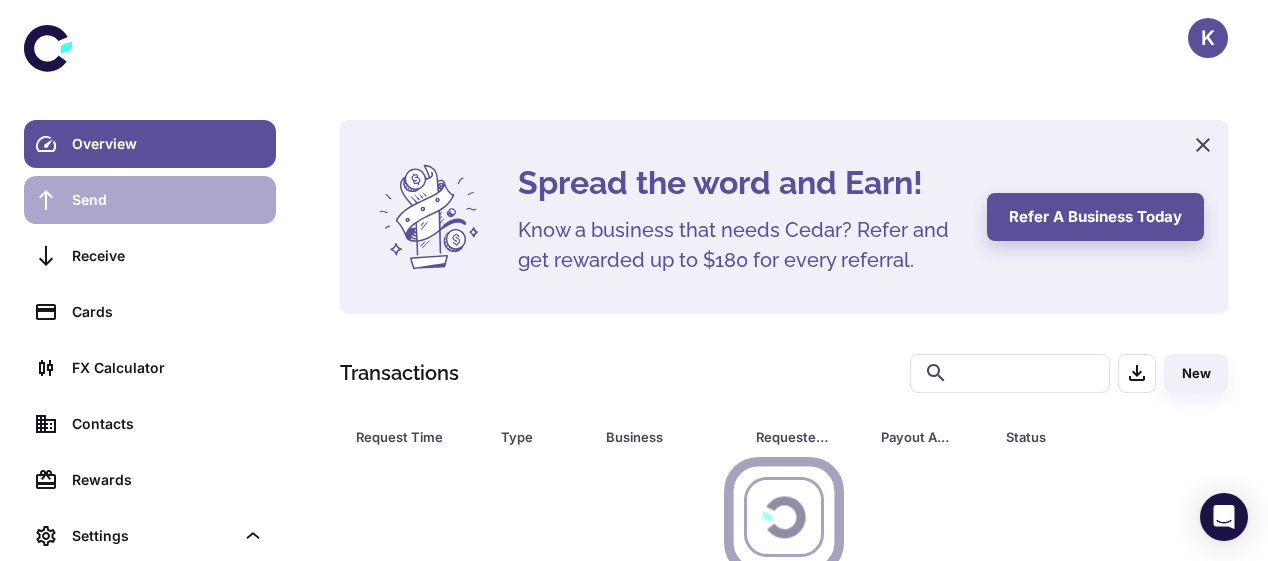 scroll, scrollTop: 0, scrollLeft: 0, axis: both 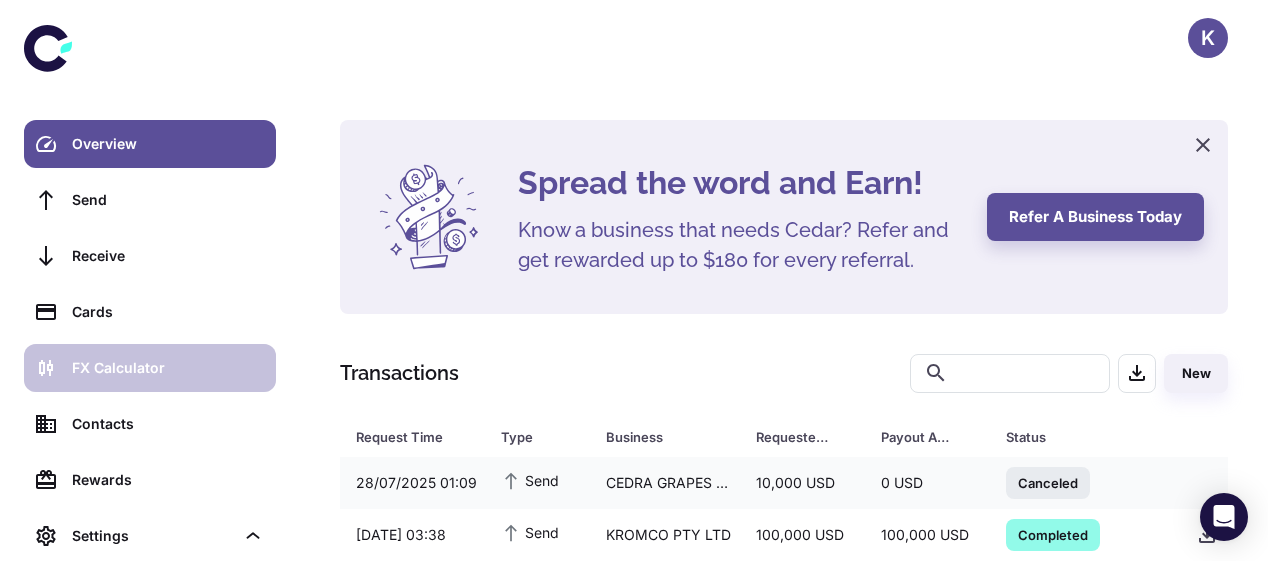 click on "FX Calculator" at bounding box center [168, 368] 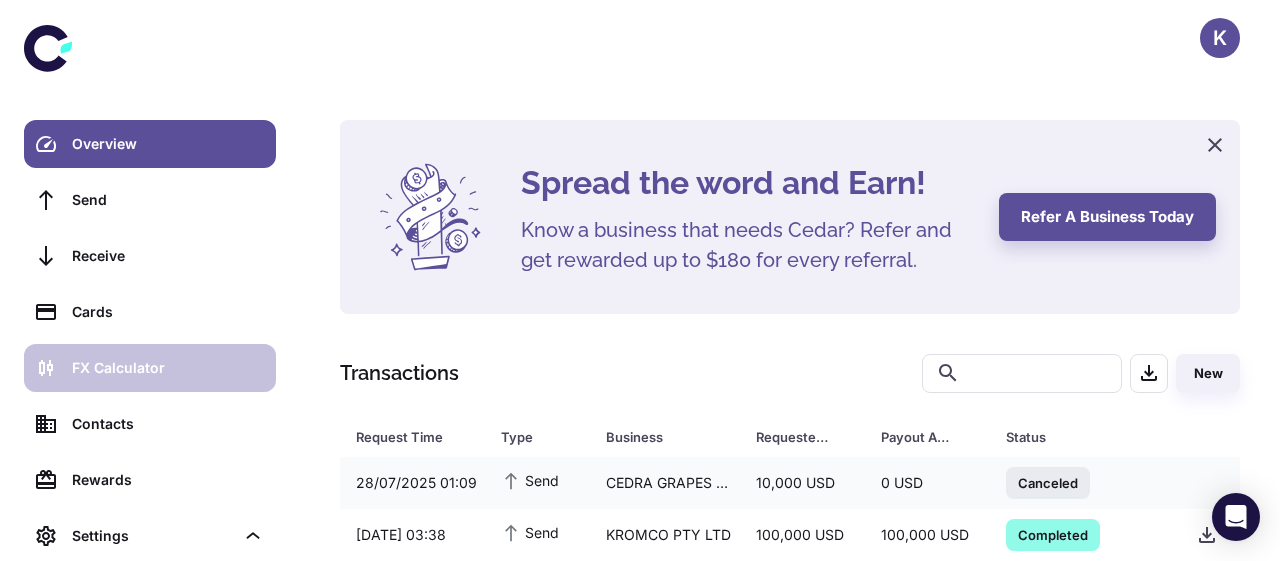 click on "FX Calculator" at bounding box center [168, 368] 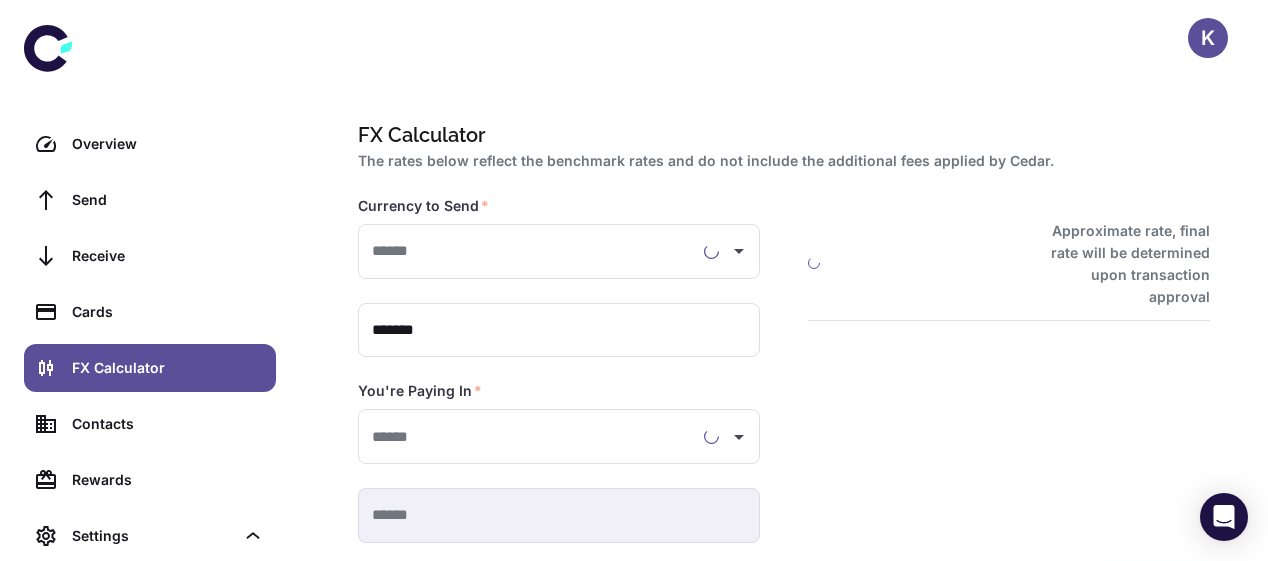 type on "**********" 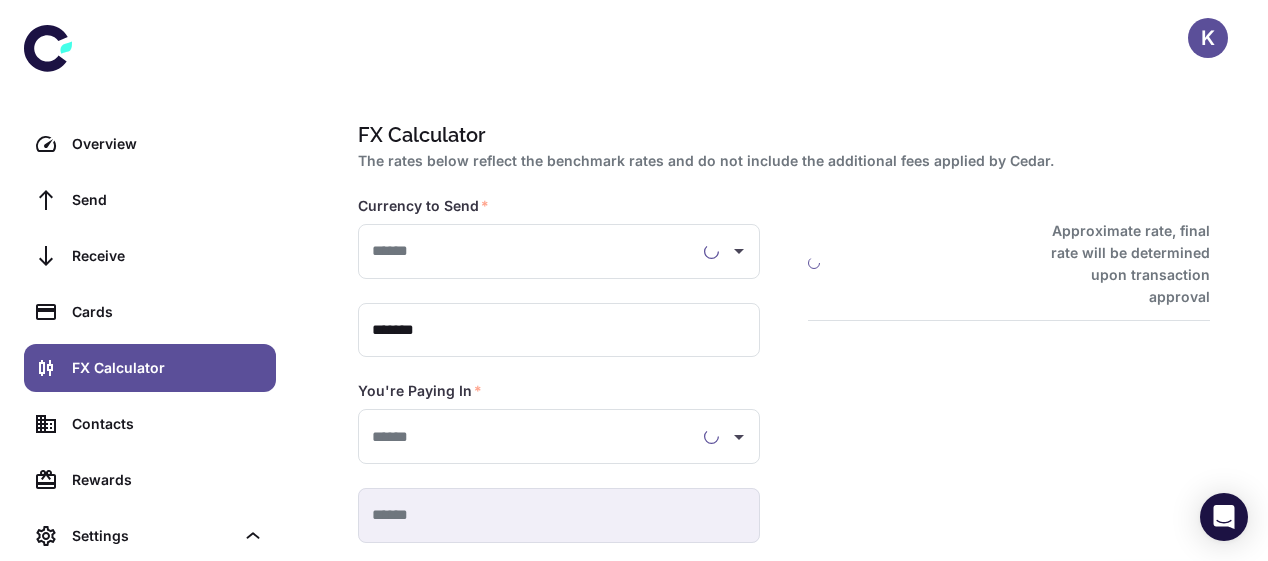 type on "**********" 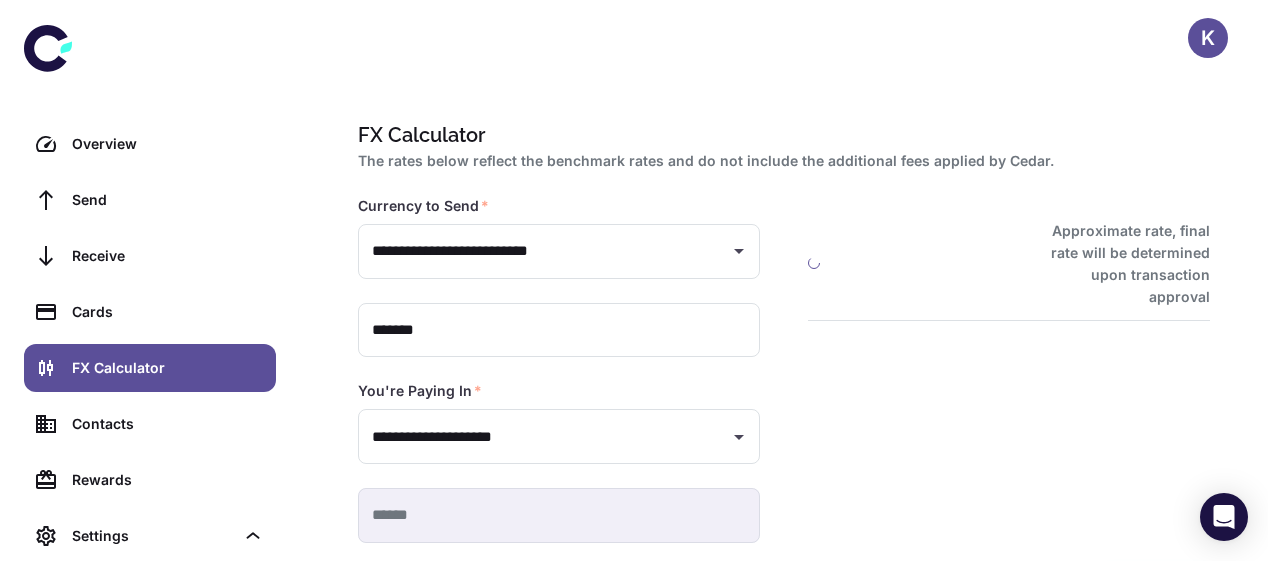 type on "**********" 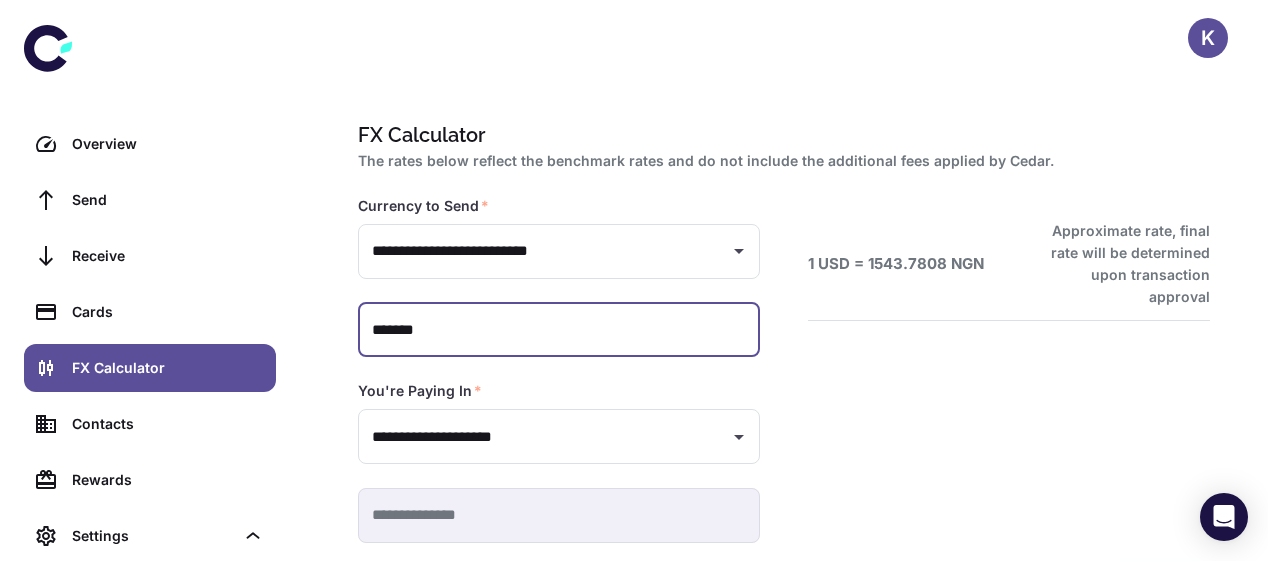 click on "*******" at bounding box center [559, 330] 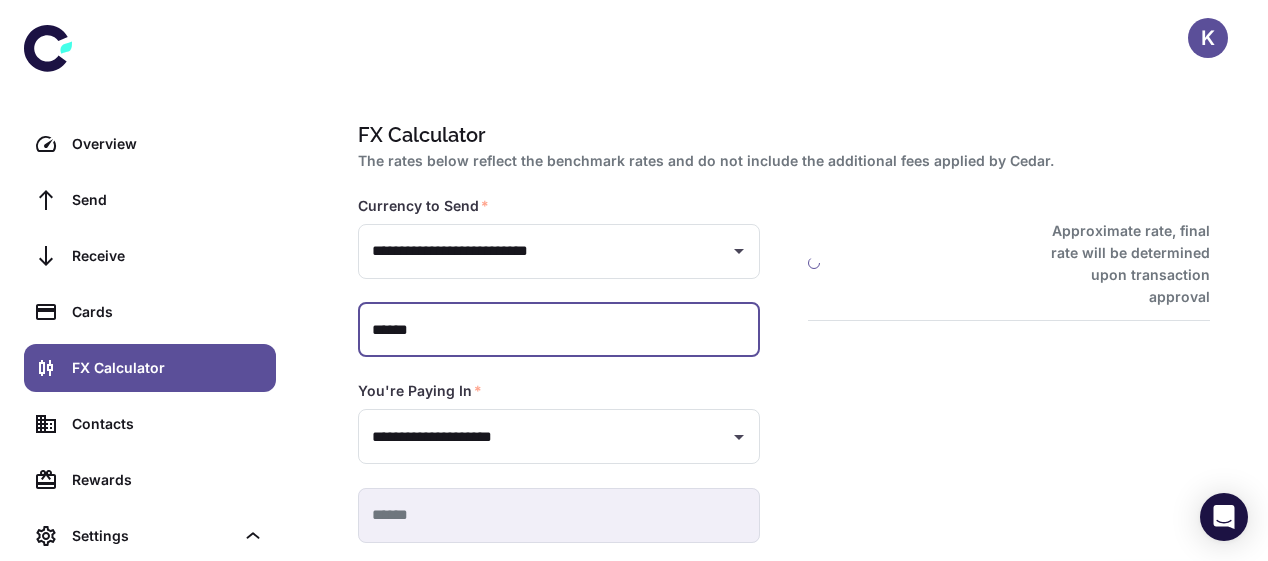 type on "**********" 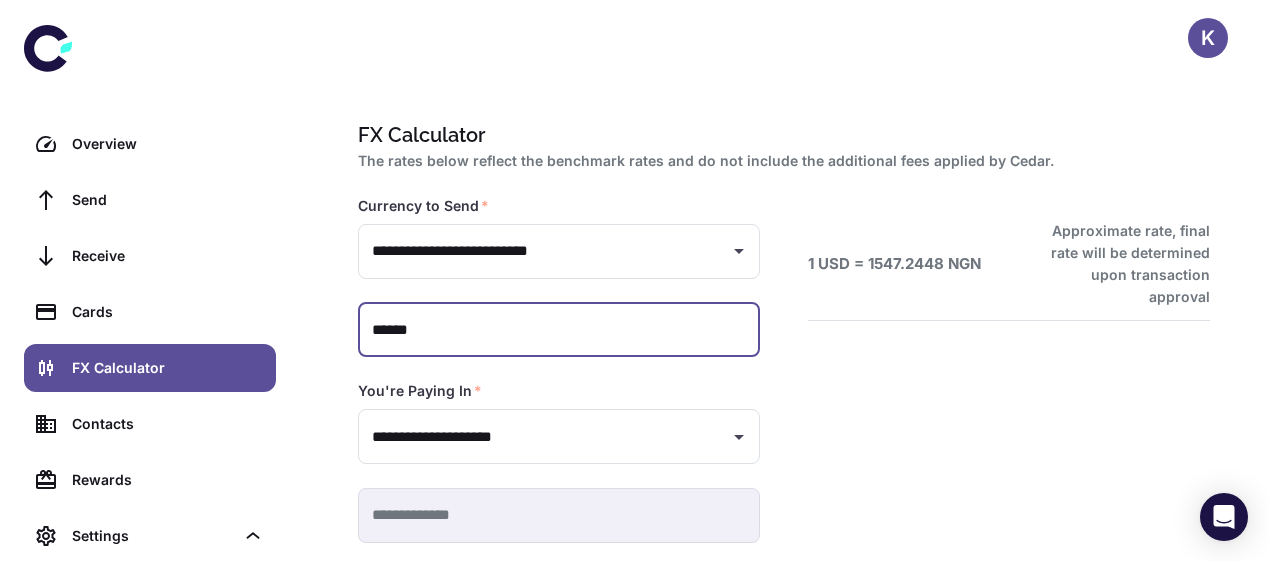 type on "*****" 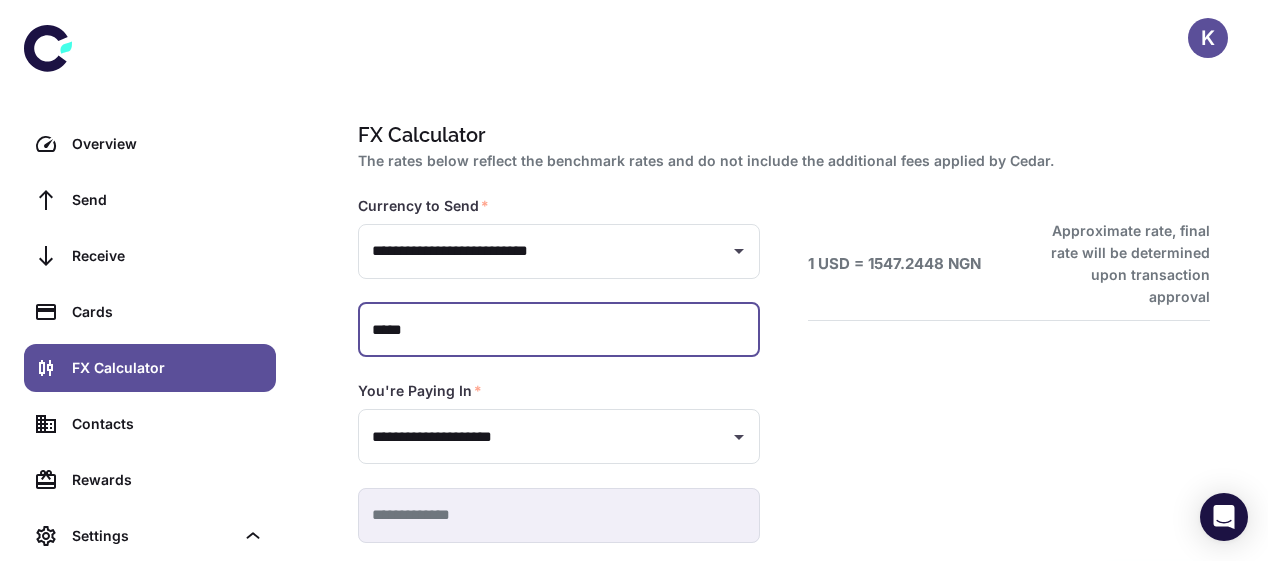 type 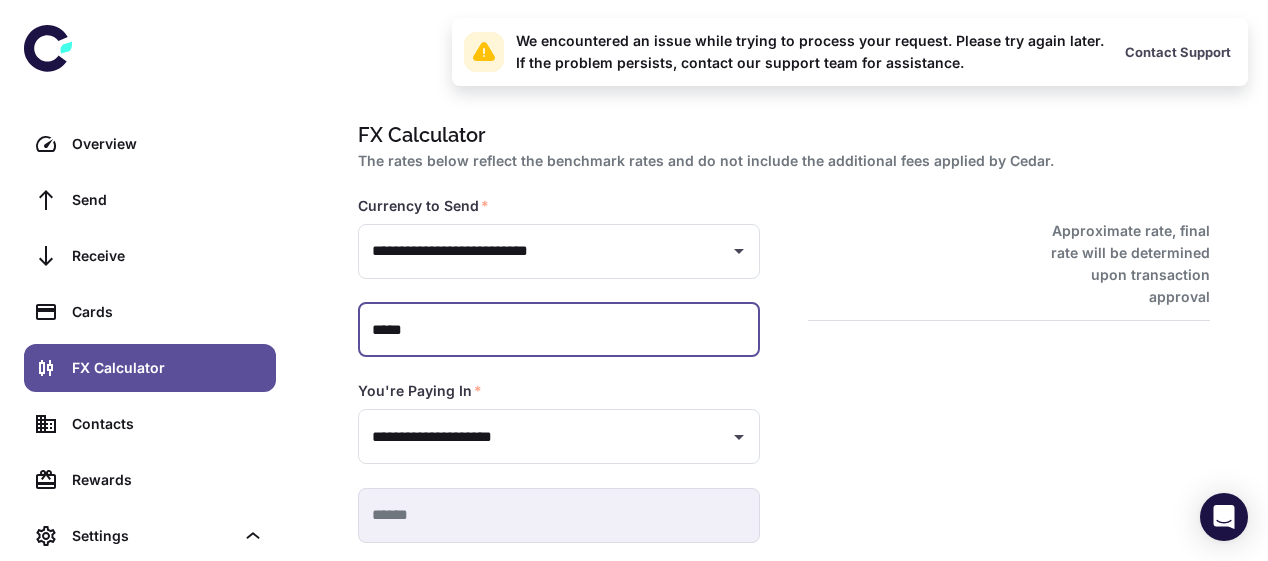 type on "******" 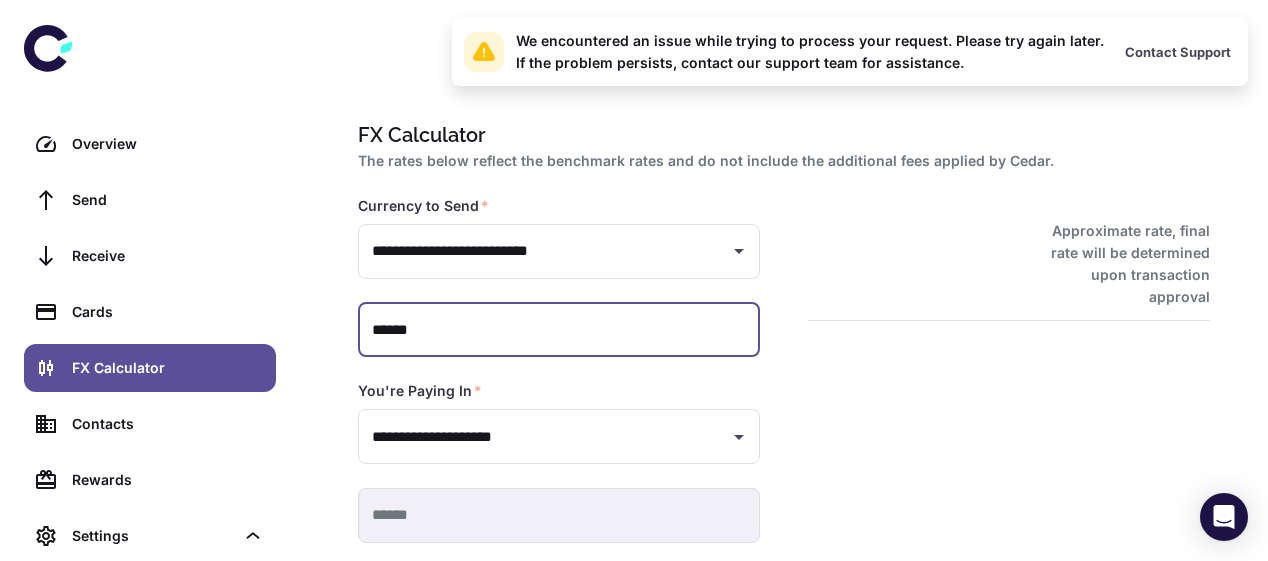 type on "**********" 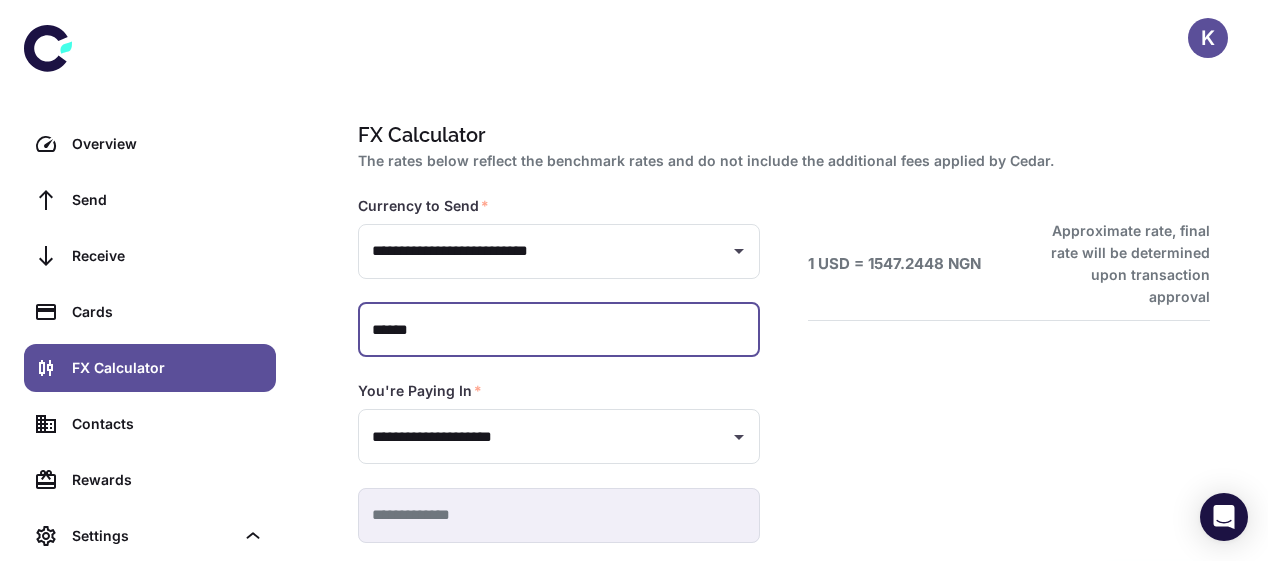 click on "******" at bounding box center [559, 330] 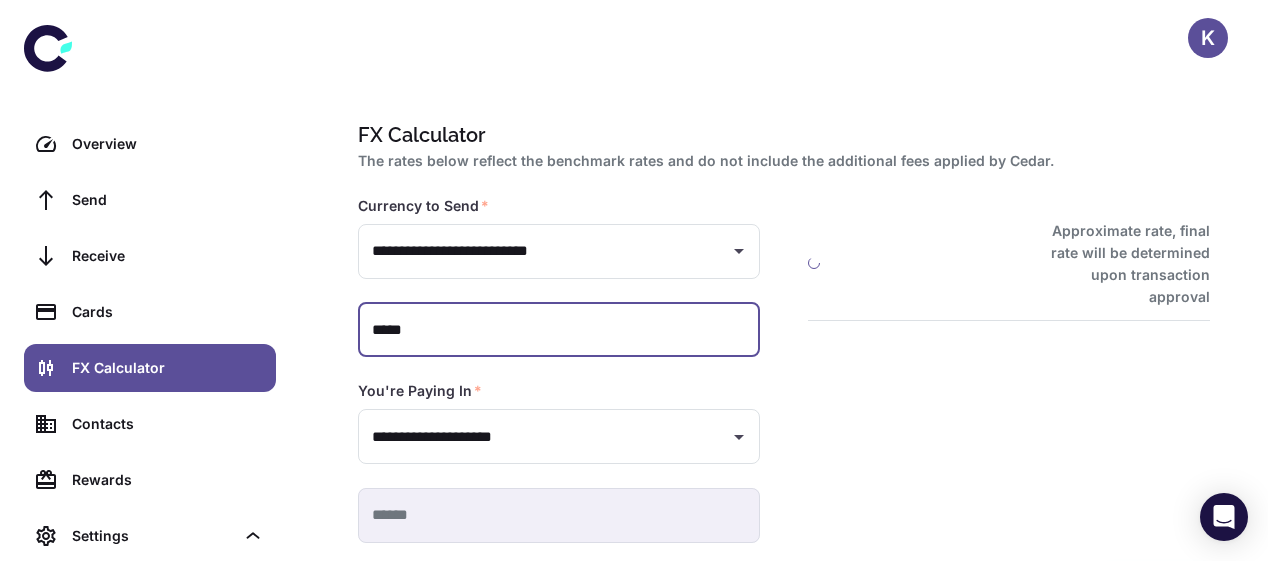 type on "**********" 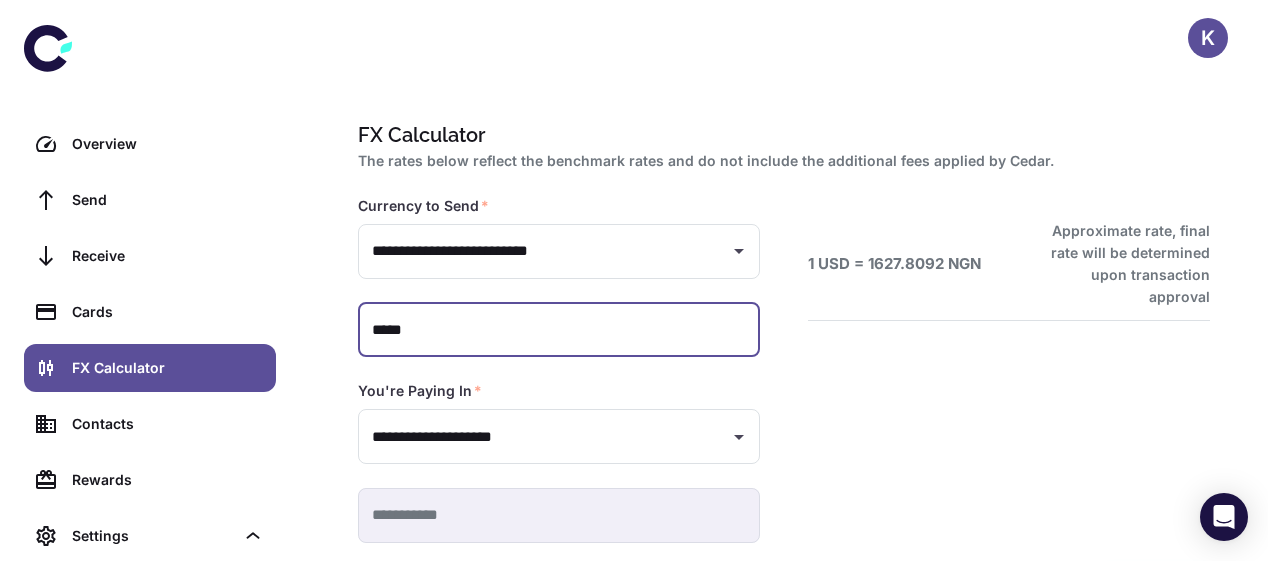 type on "******" 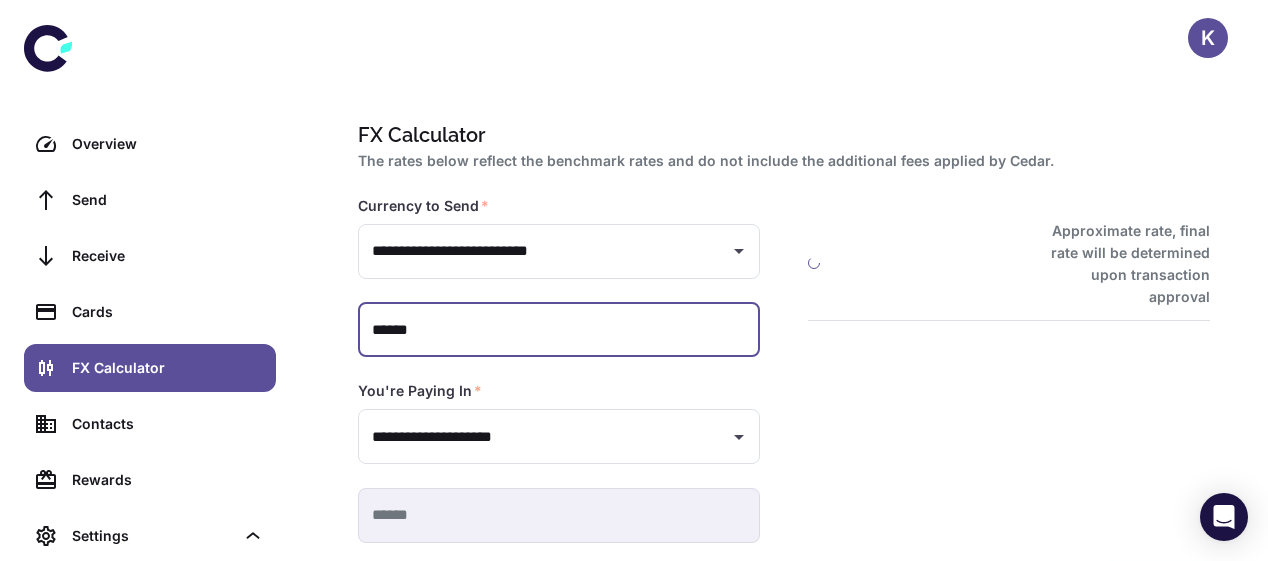 type on "**********" 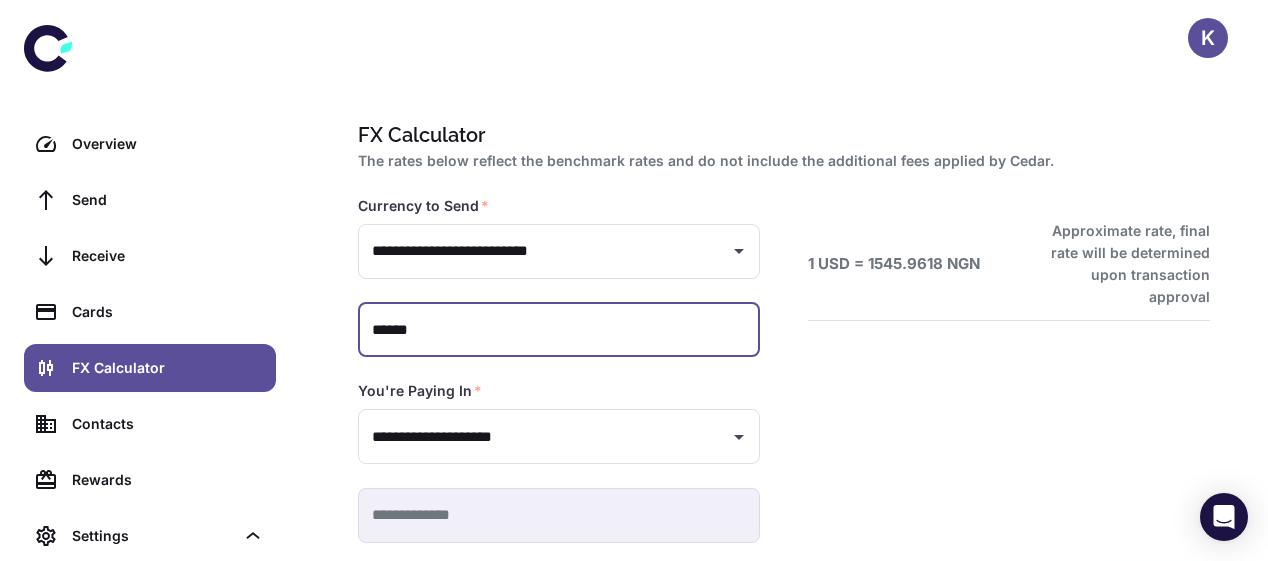 type on "*****" 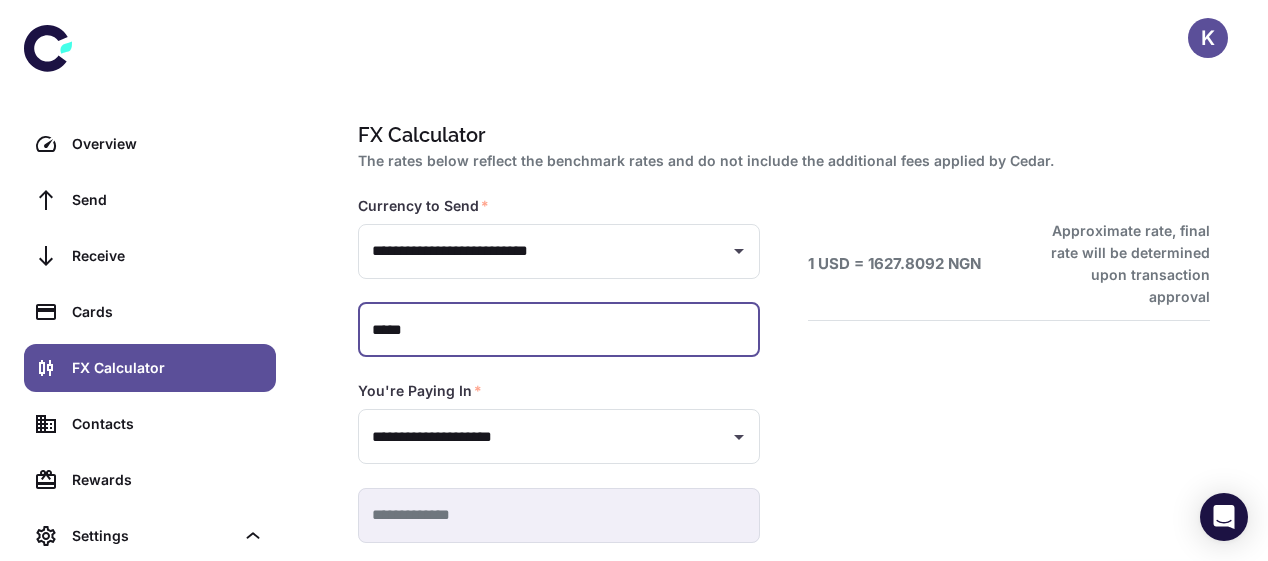 type on "**********" 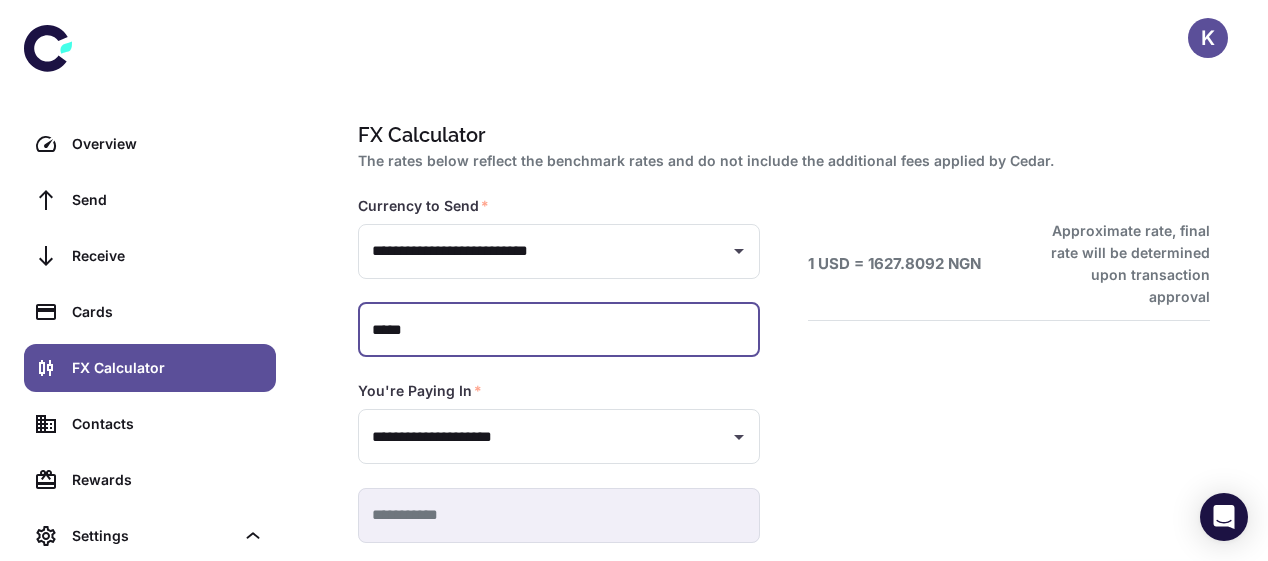type on "***" 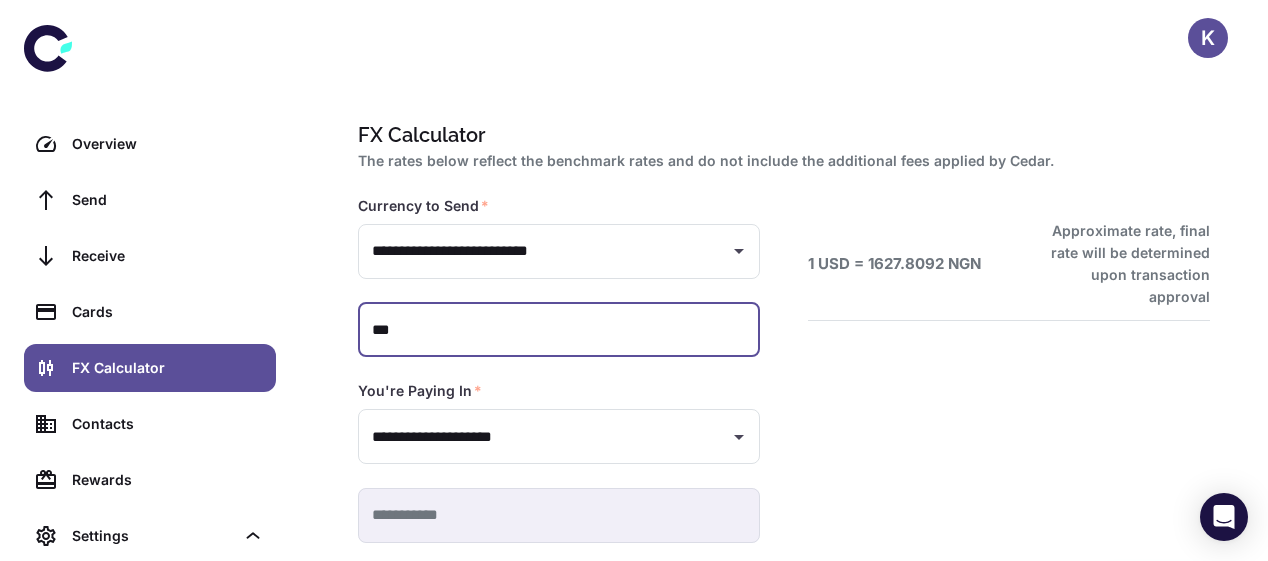 type 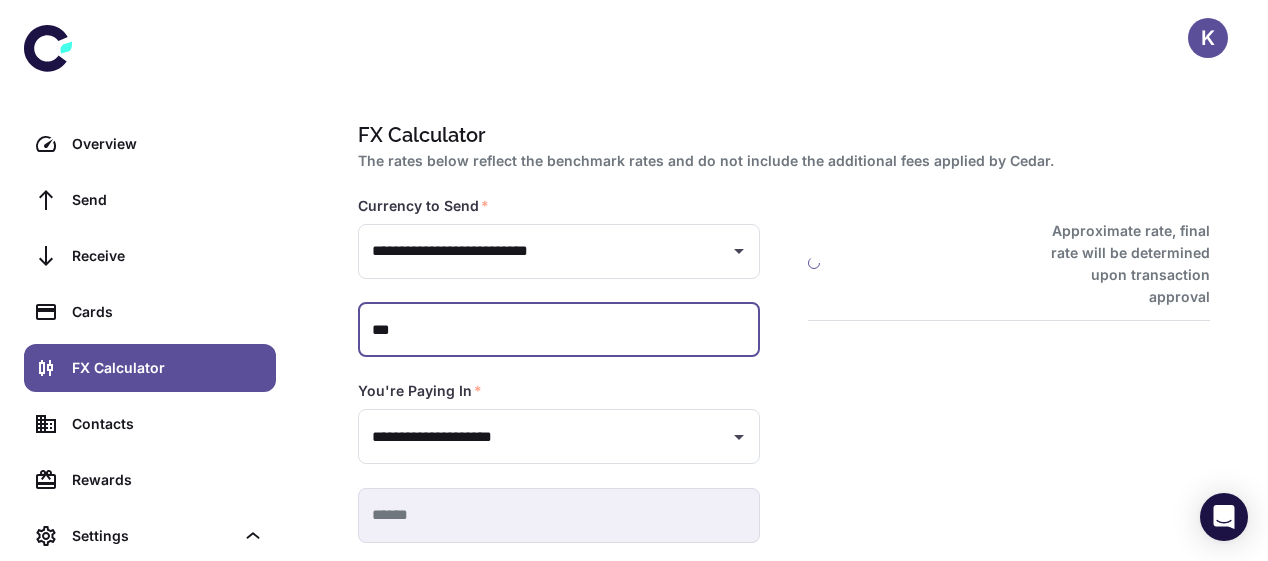 type on "*****" 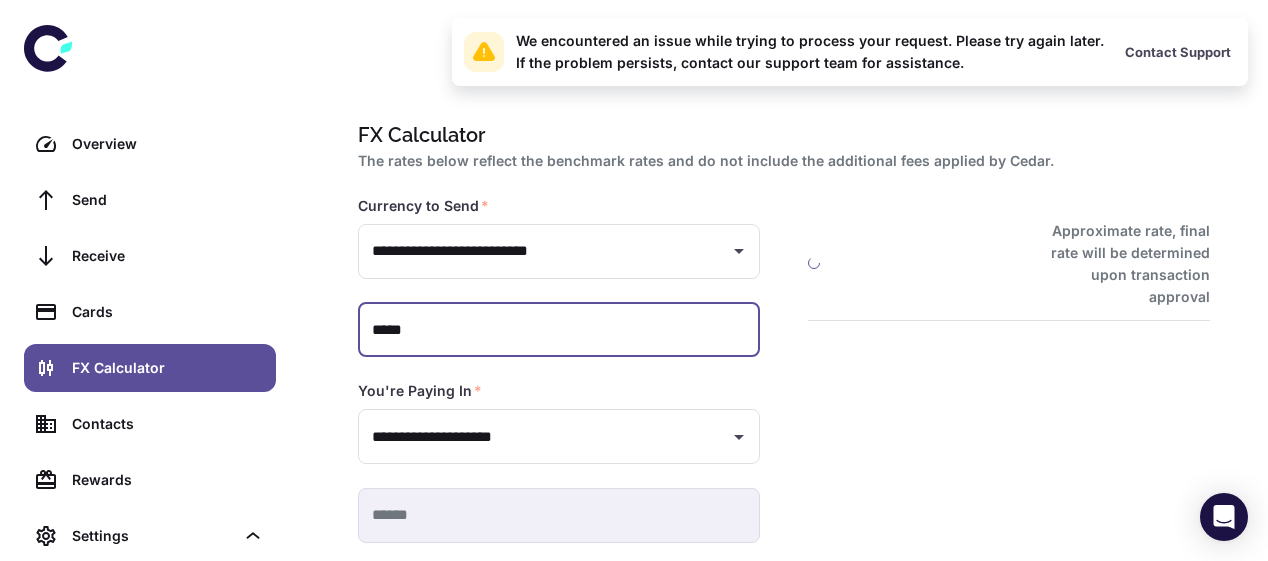 type on "**********" 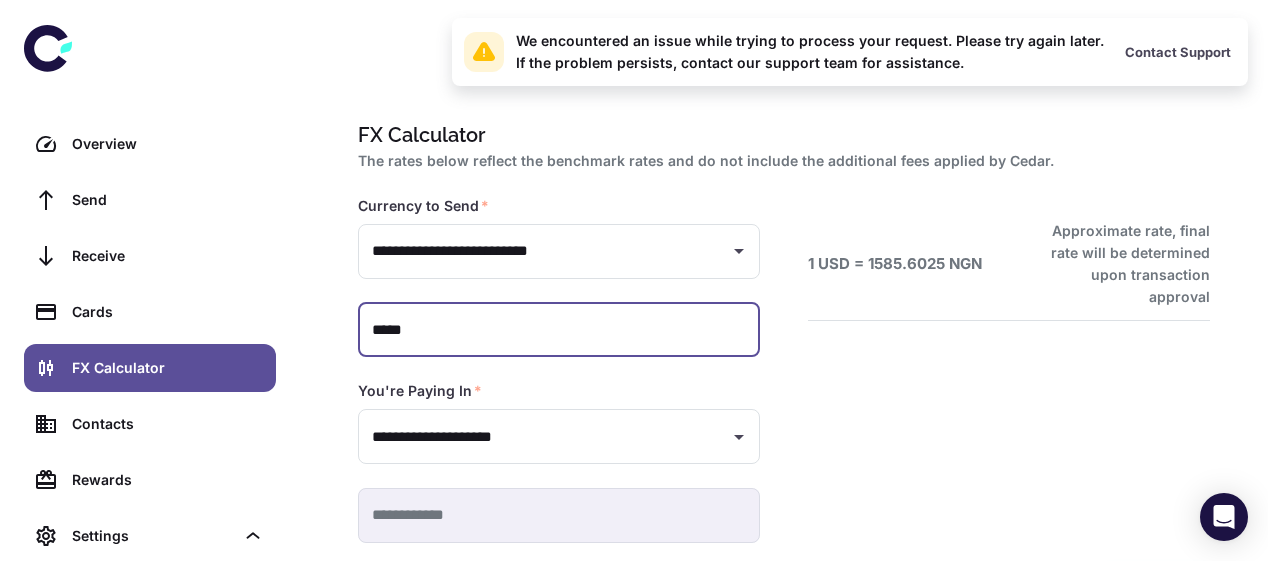 type on "******" 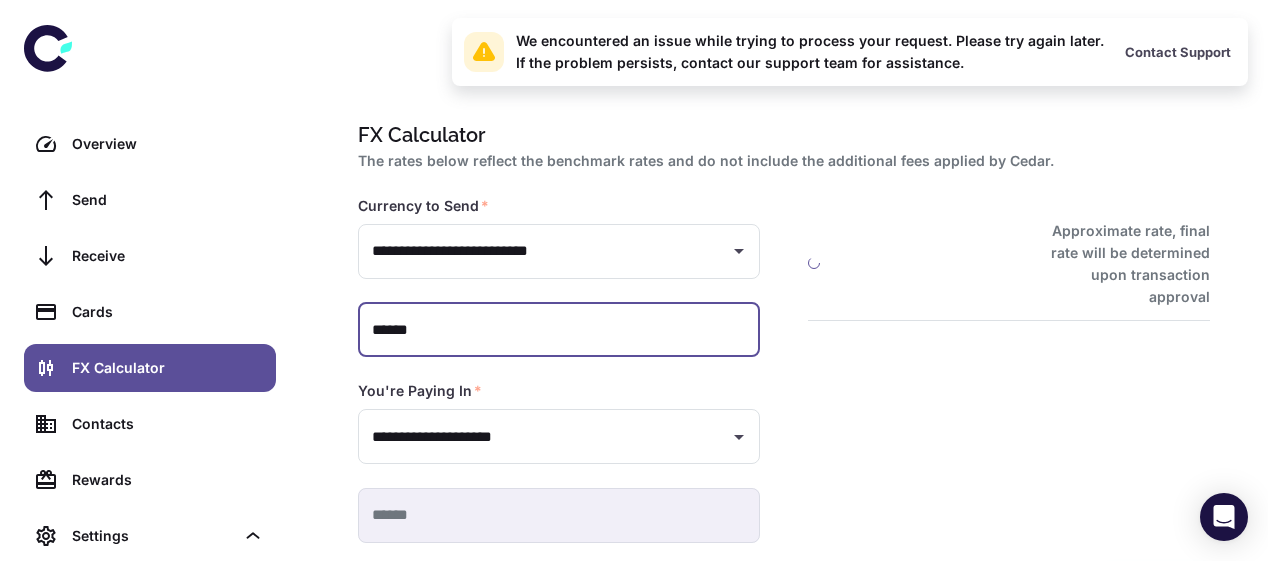 type on "**********" 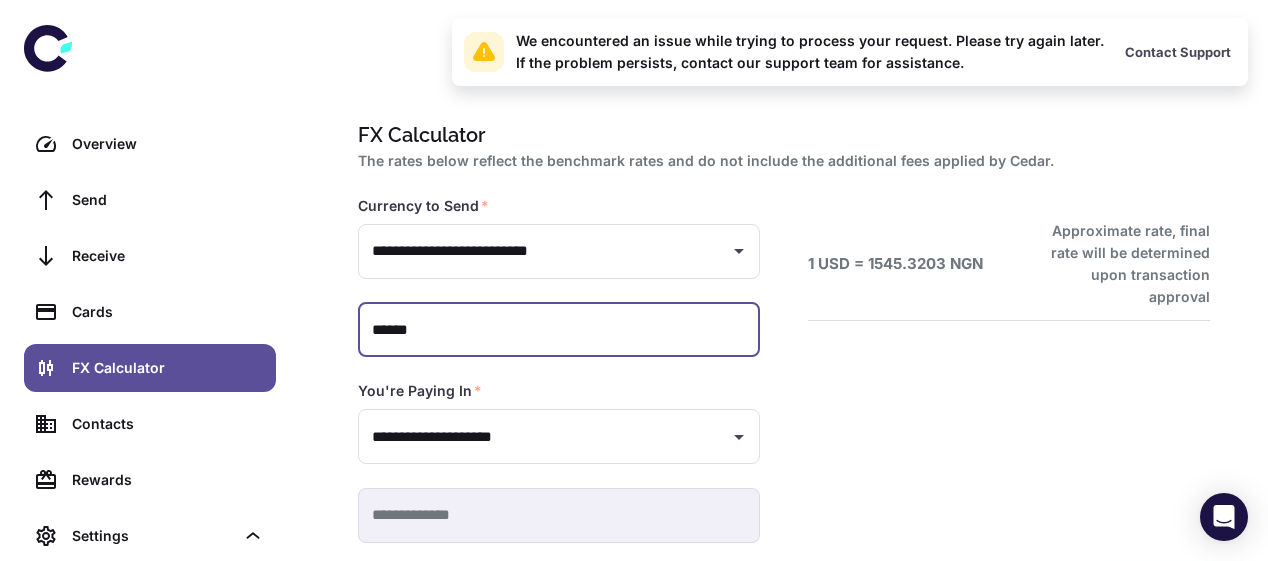 type on "*****" 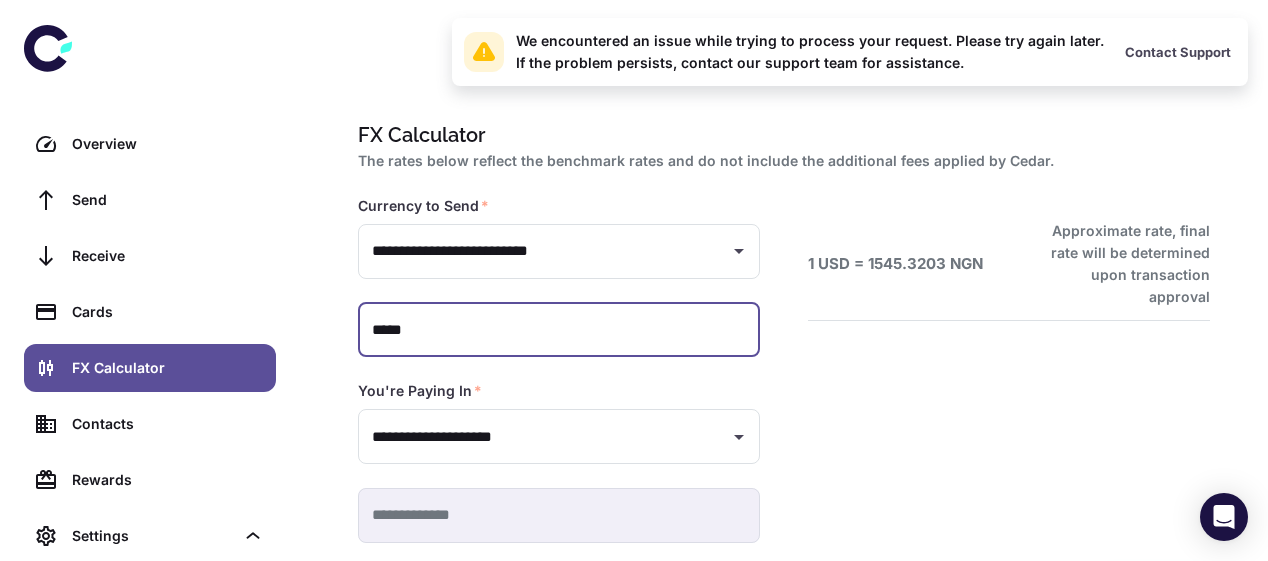 type on "**********" 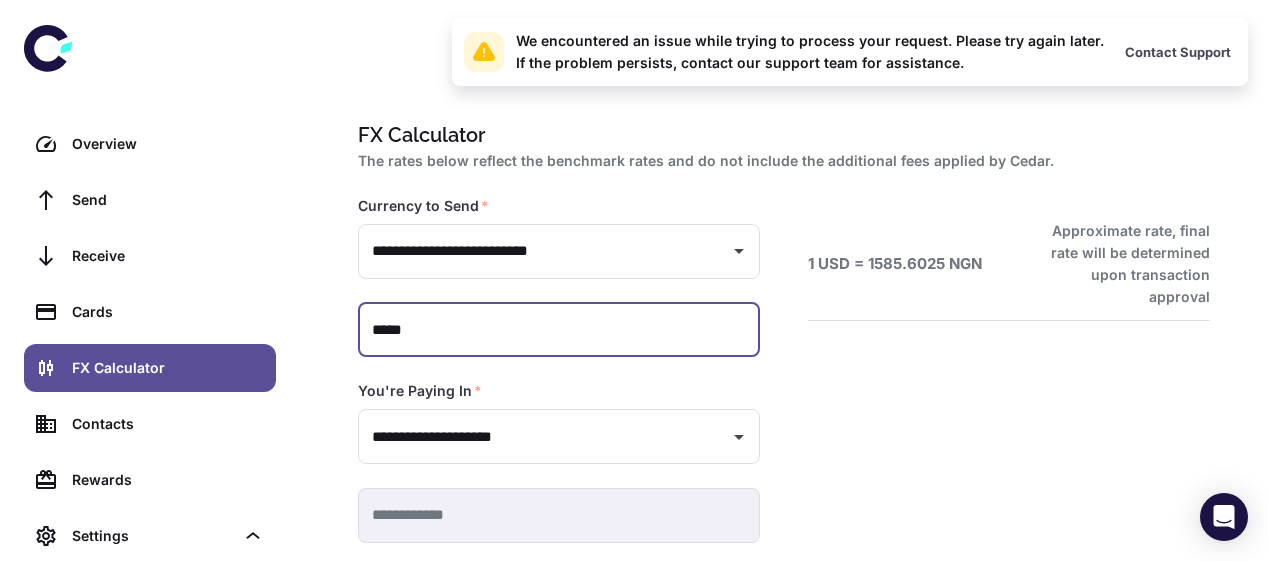 type on "***" 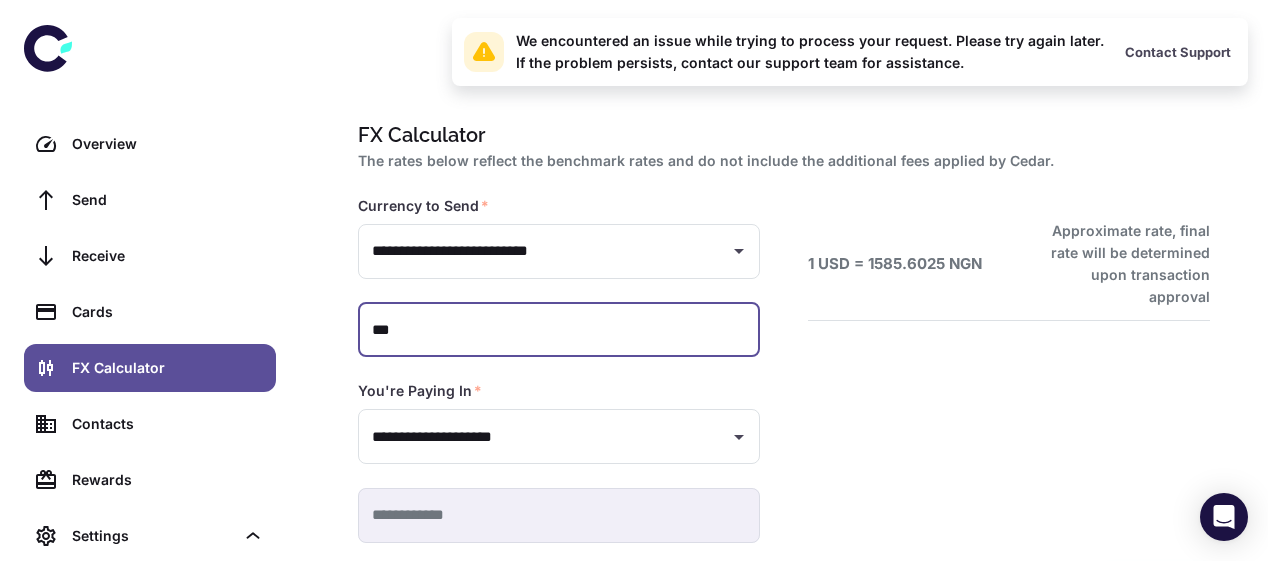 type 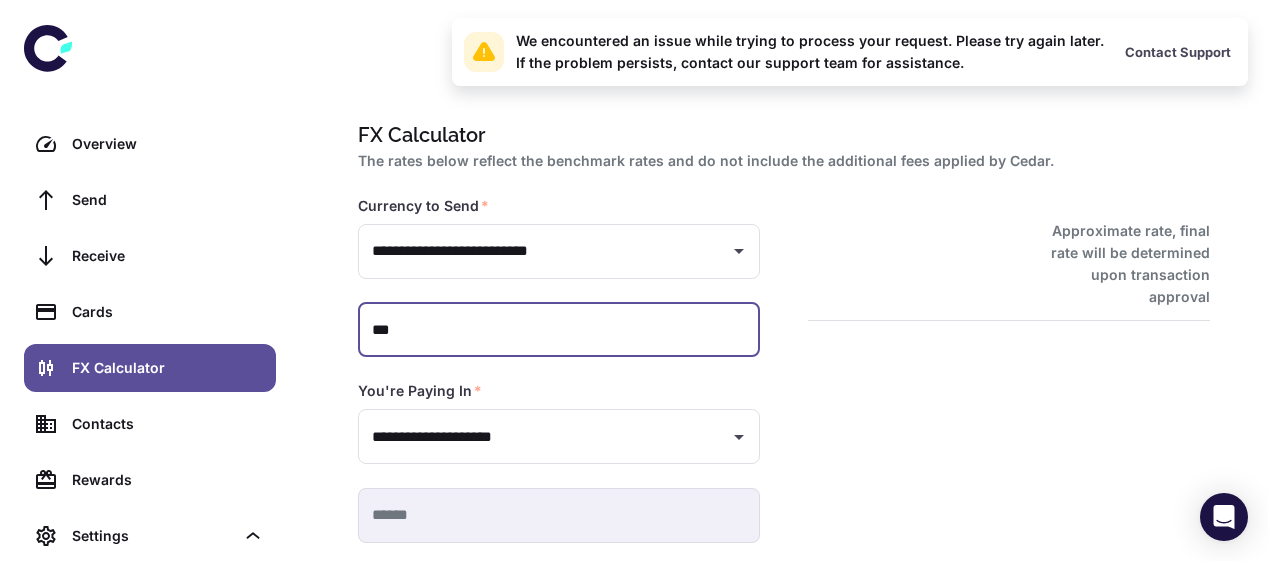 type on "*****" 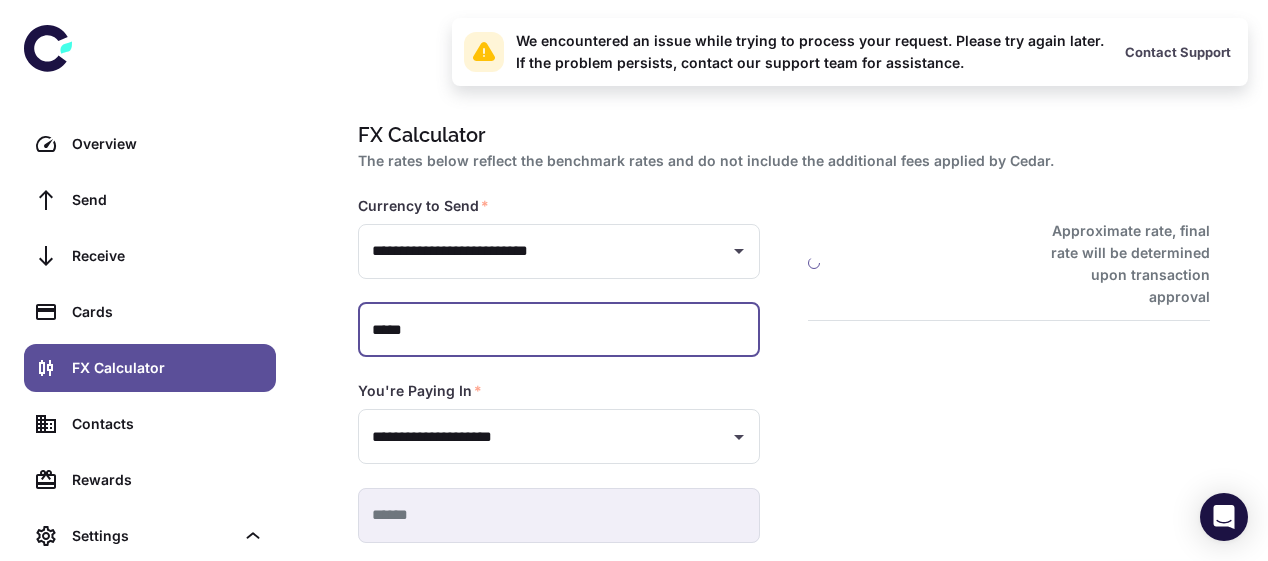type on "**********" 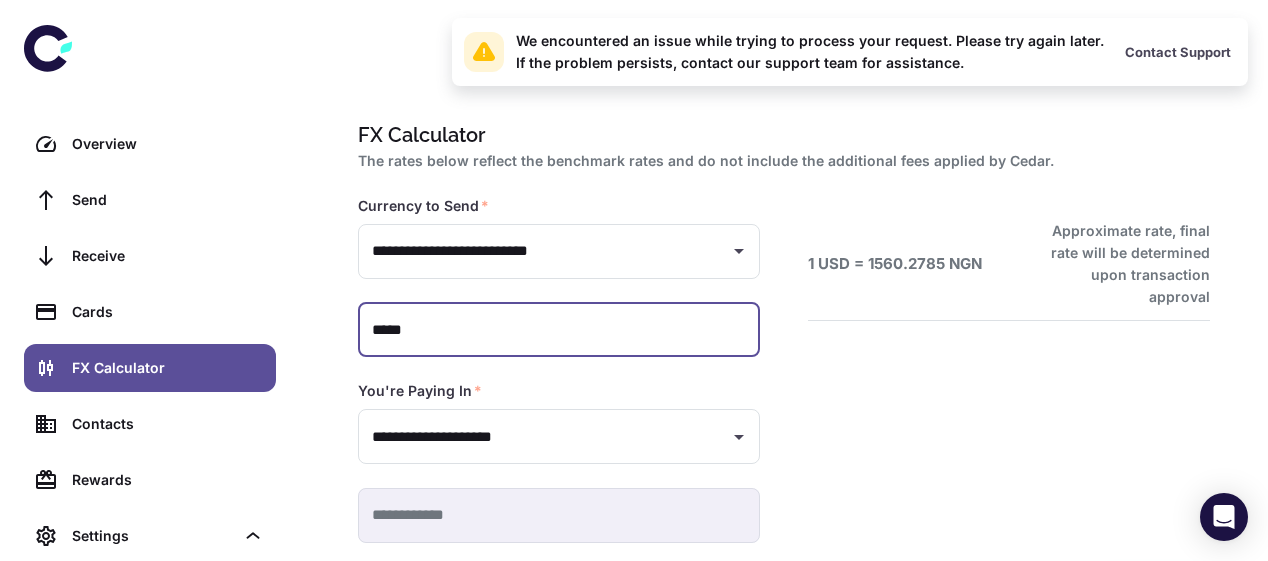 type on "******" 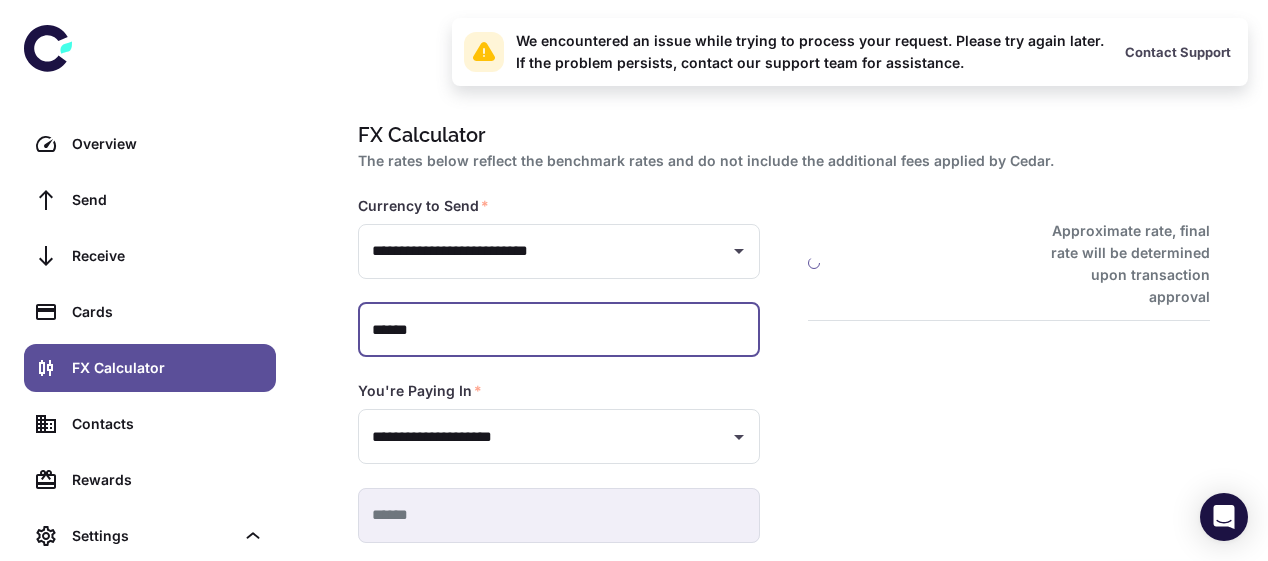 type on "**********" 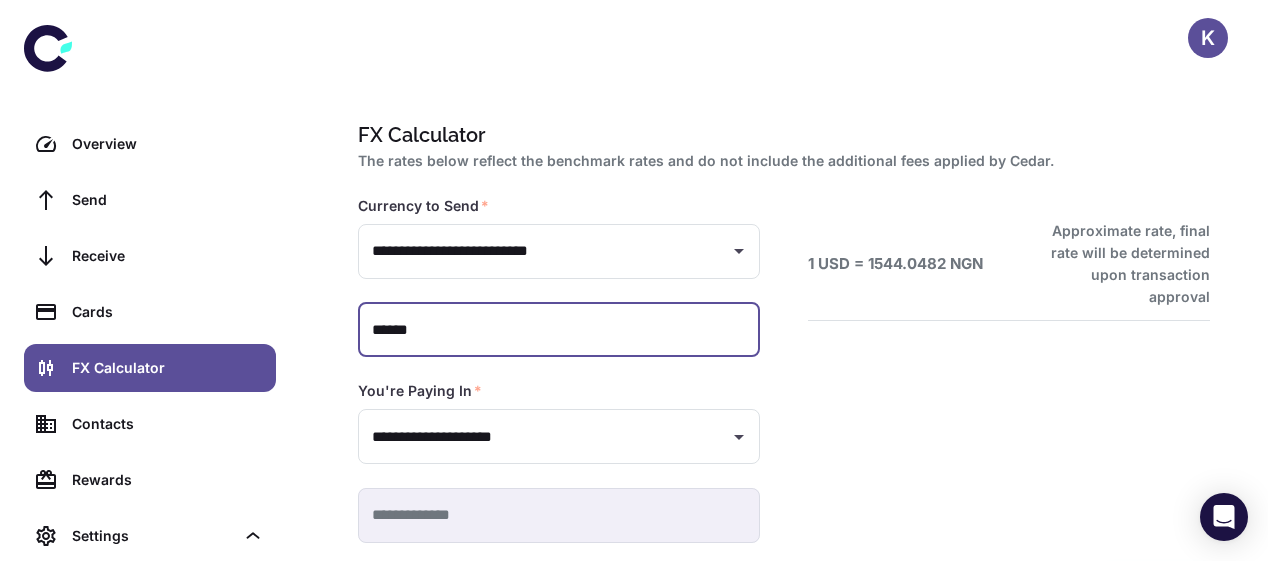type on "*****" 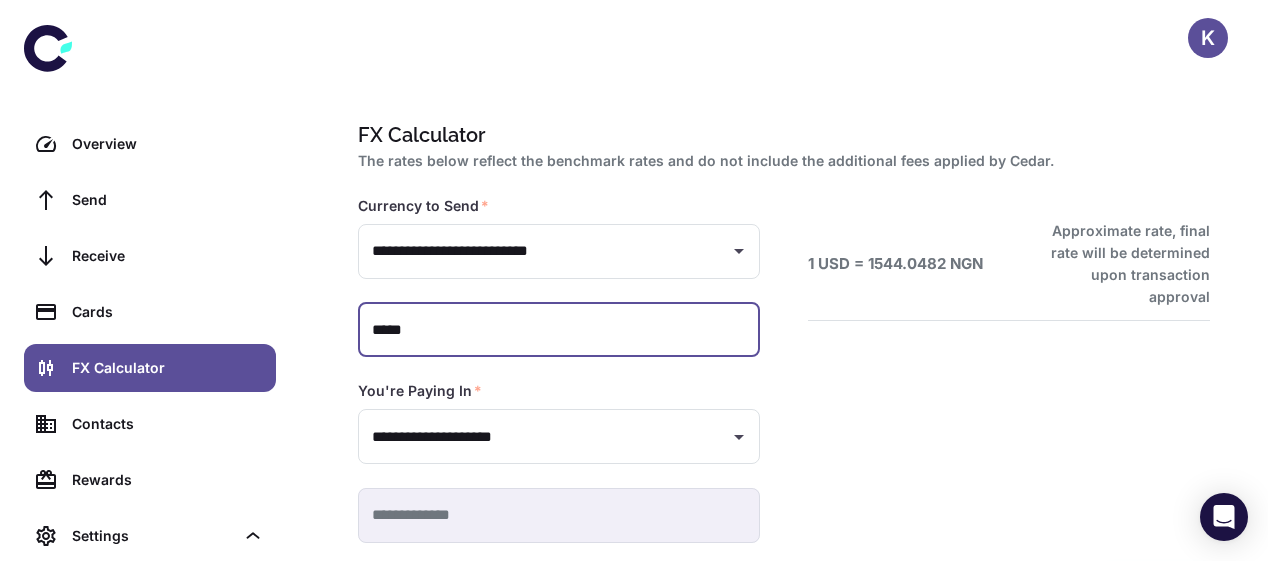 type on "**********" 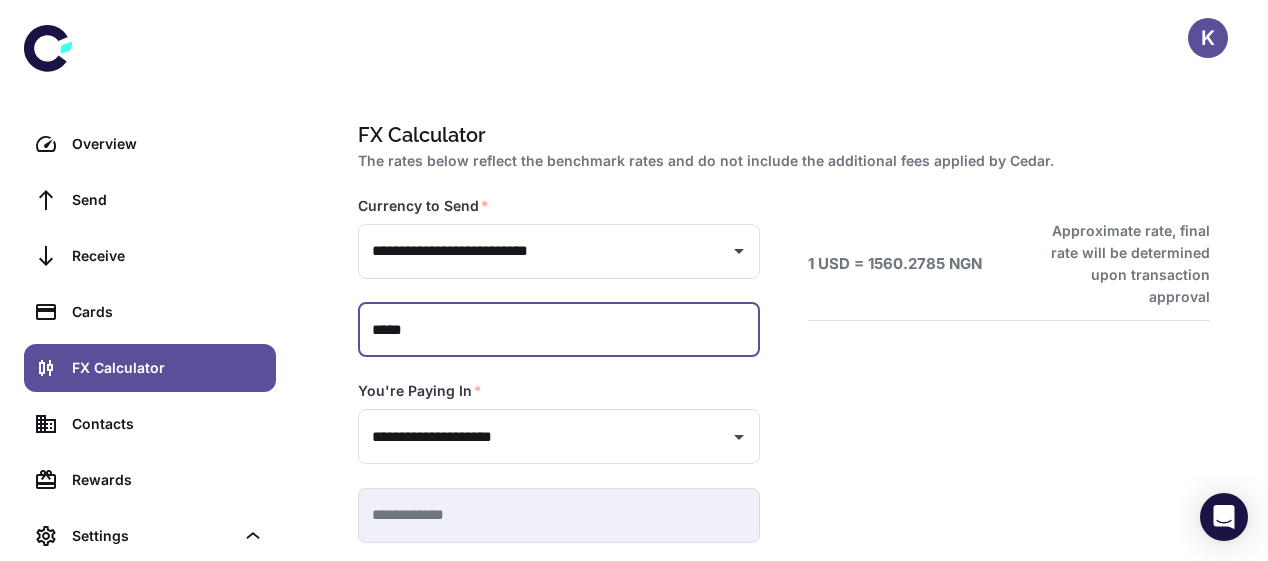 type on "***" 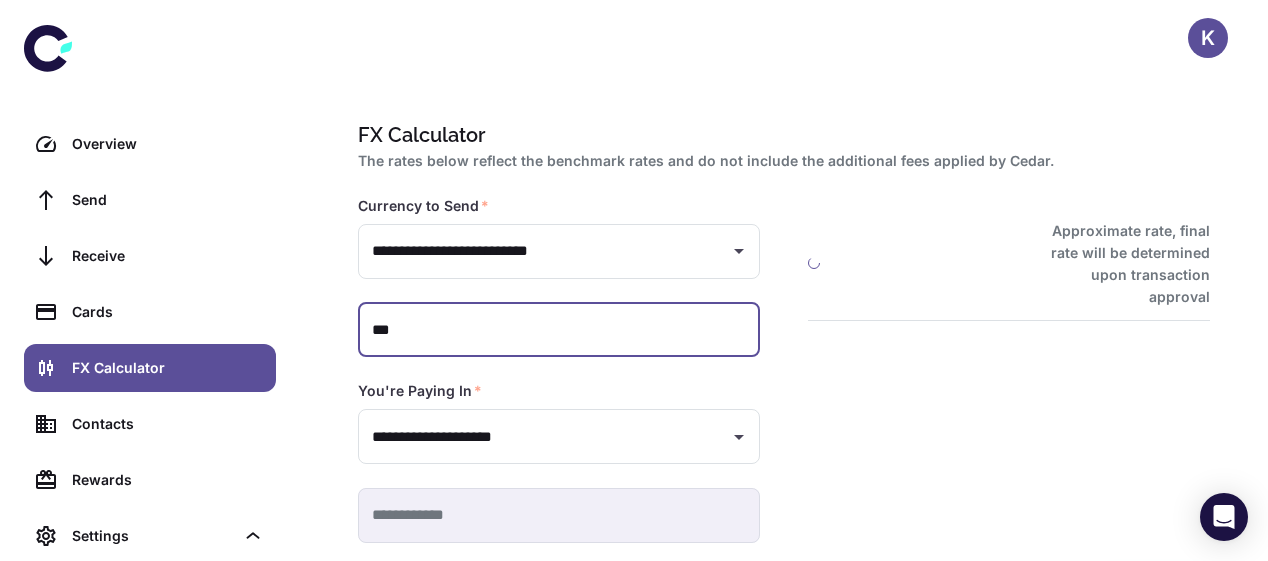 type 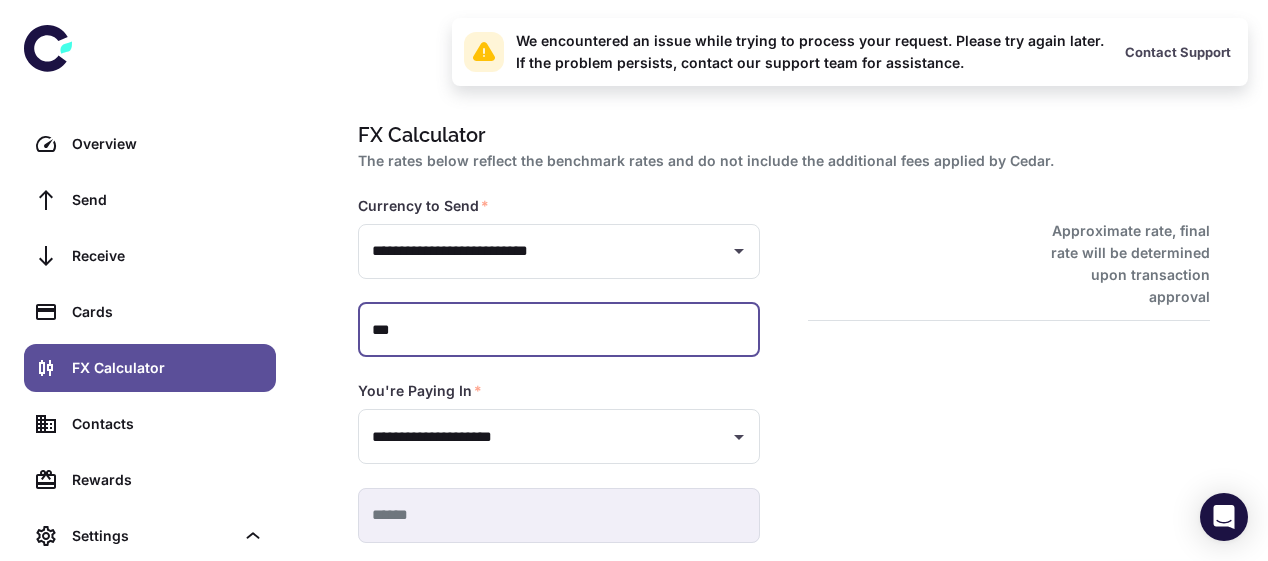 type on "*****" 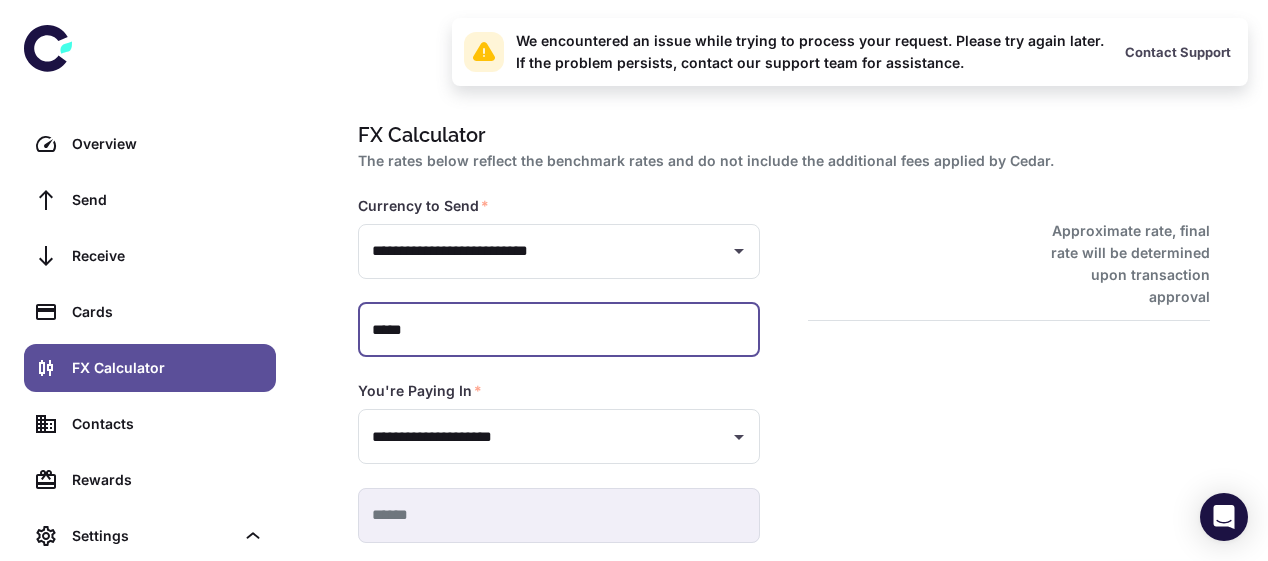 type on "**********" 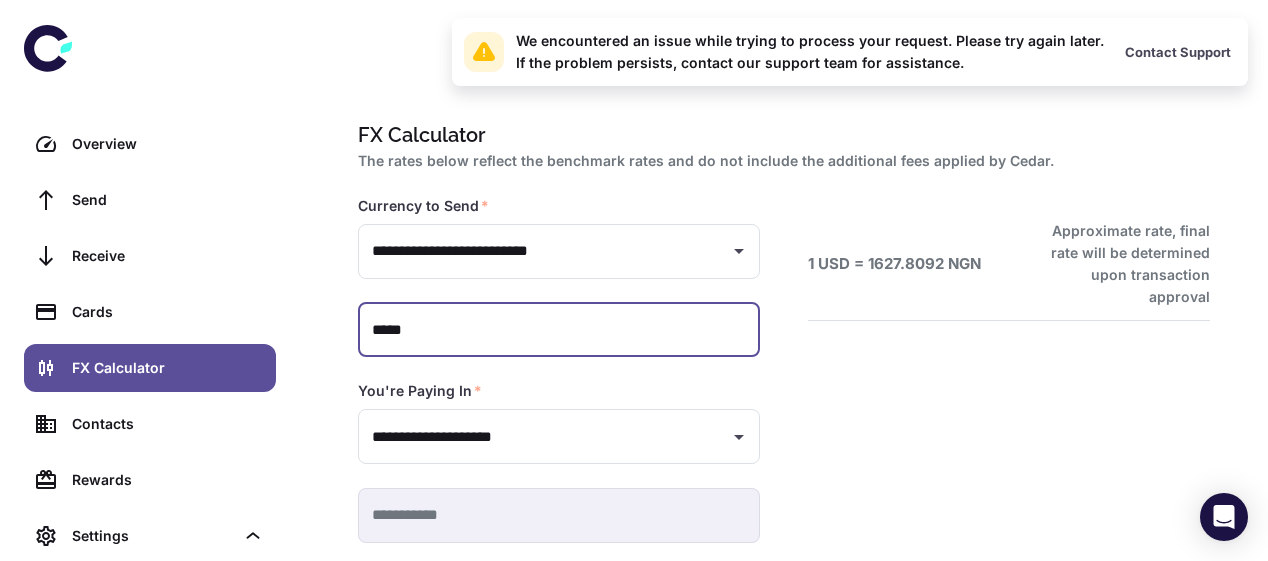 type on "******" 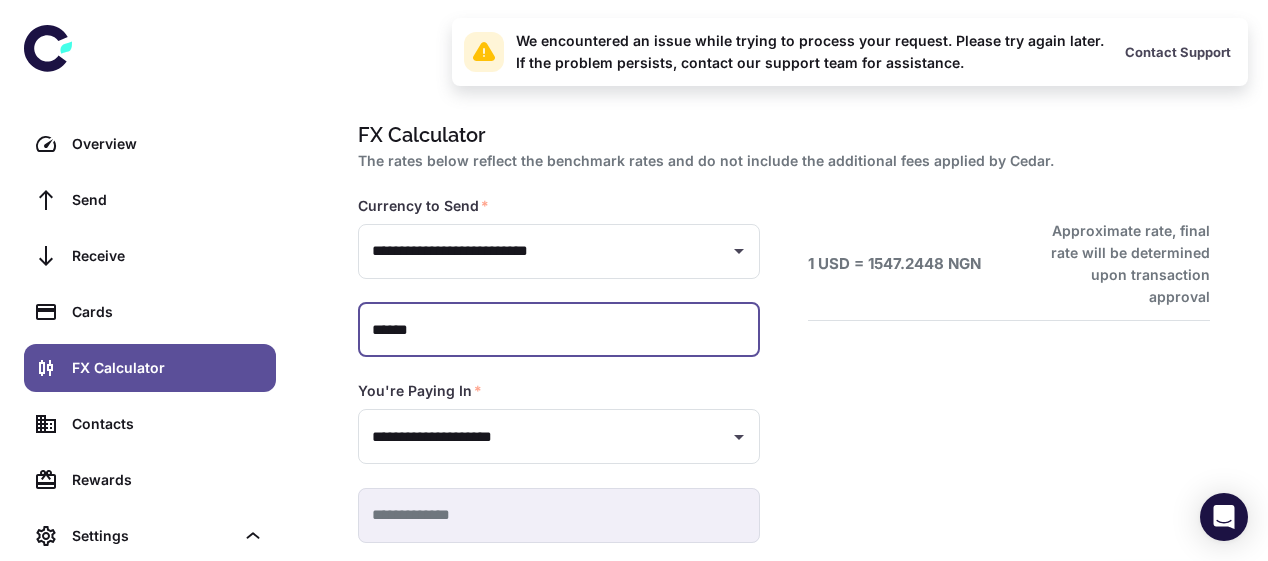 type on "**********" 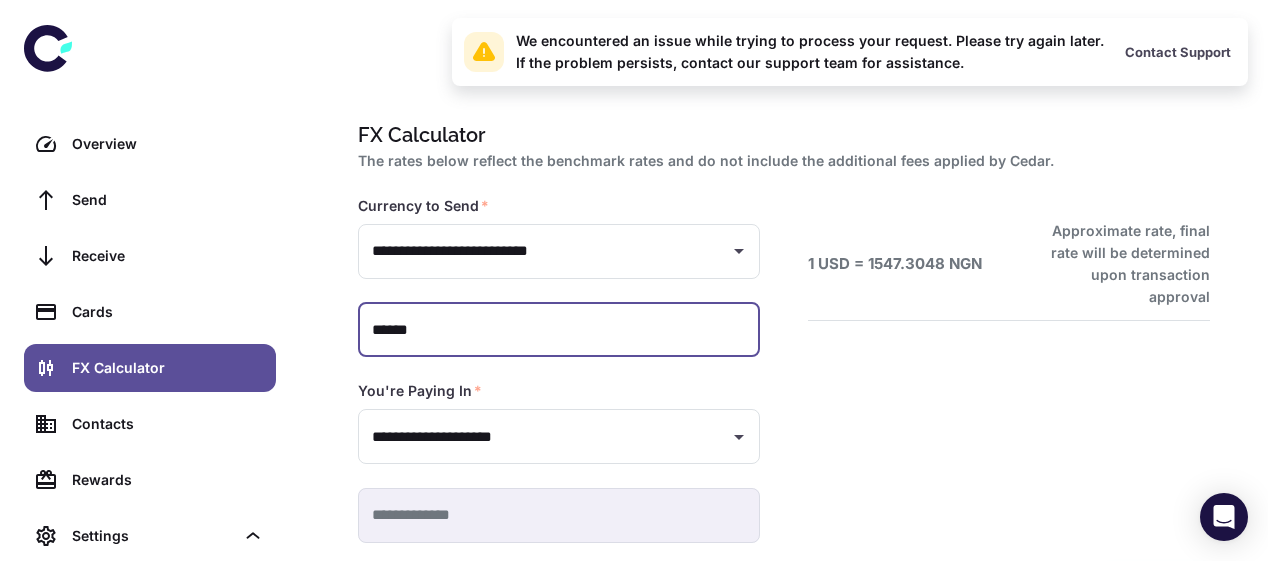 type on "*******" 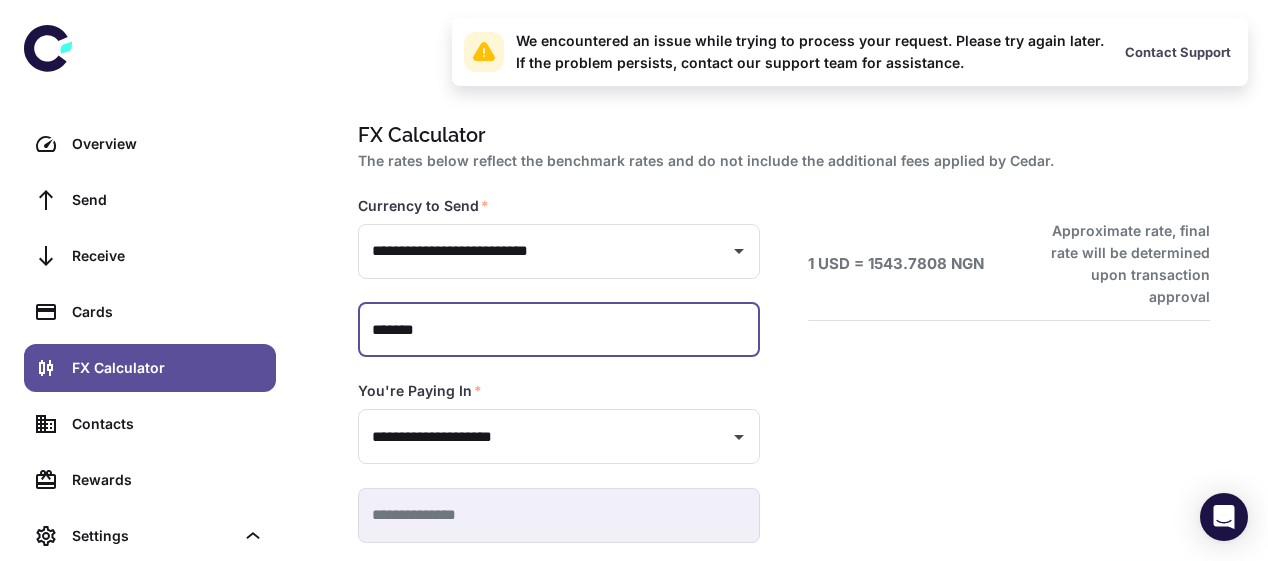 type on "**********" 